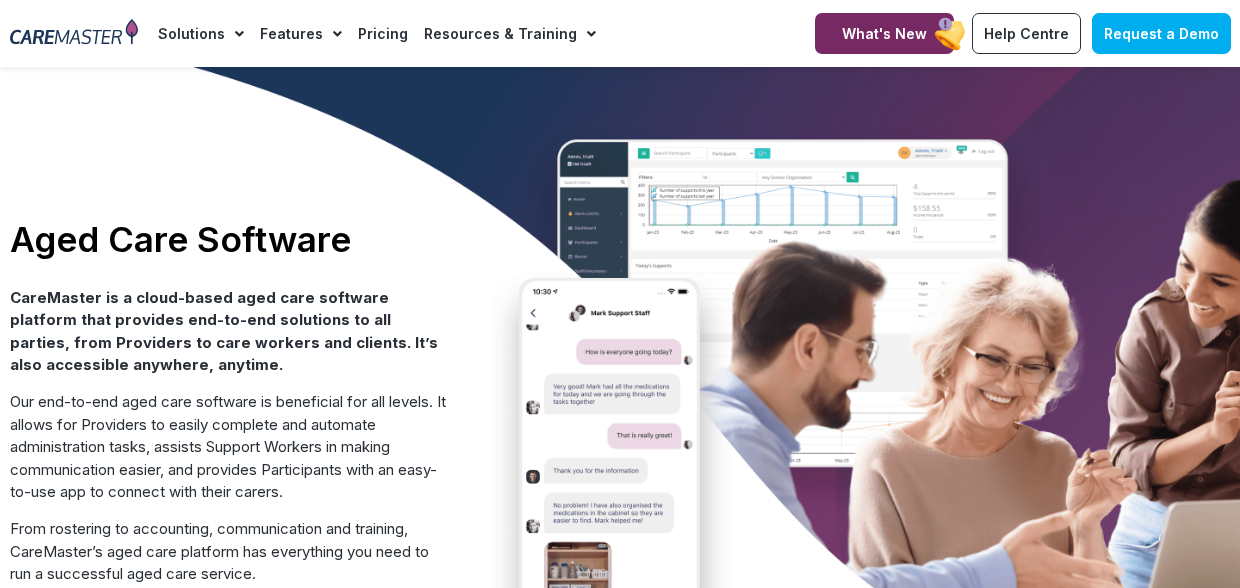 scroll, scrollTop: 0, scrollLeft: 0, axis: both 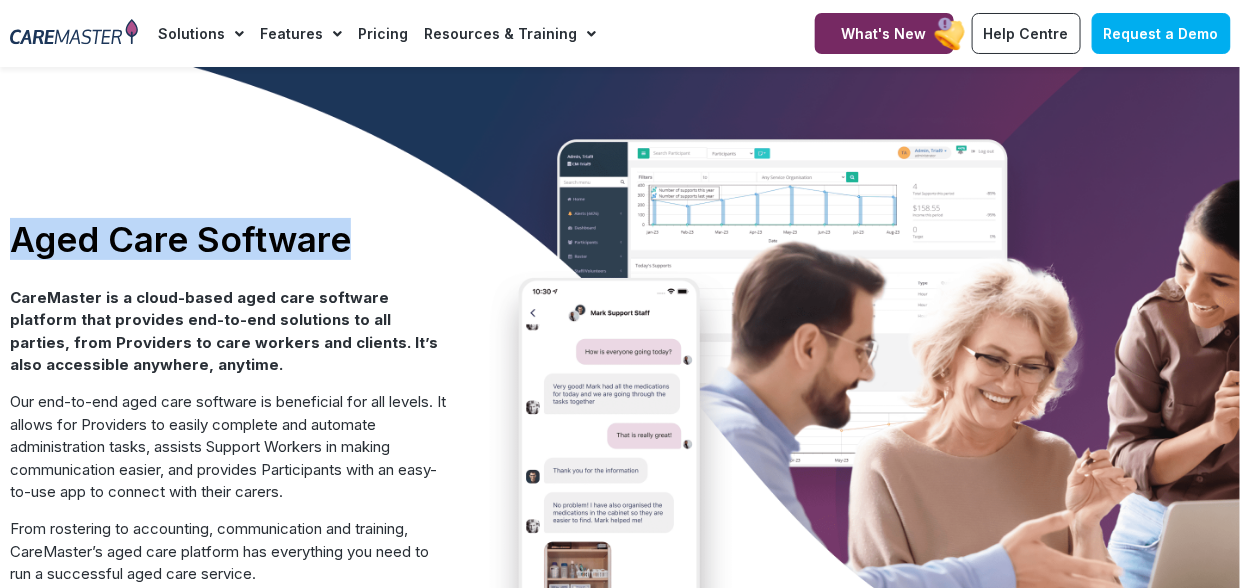 click on "Aged Care Software" at bounding box center [229, 239] 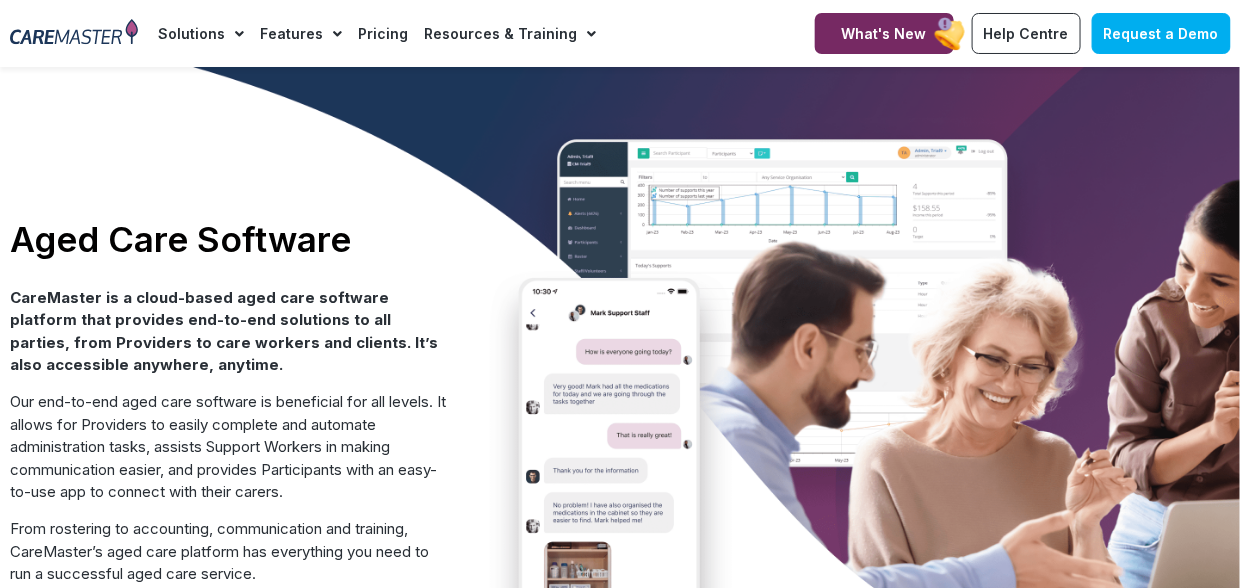 click on "Aged Care Software" at bounding box center (229, 239) 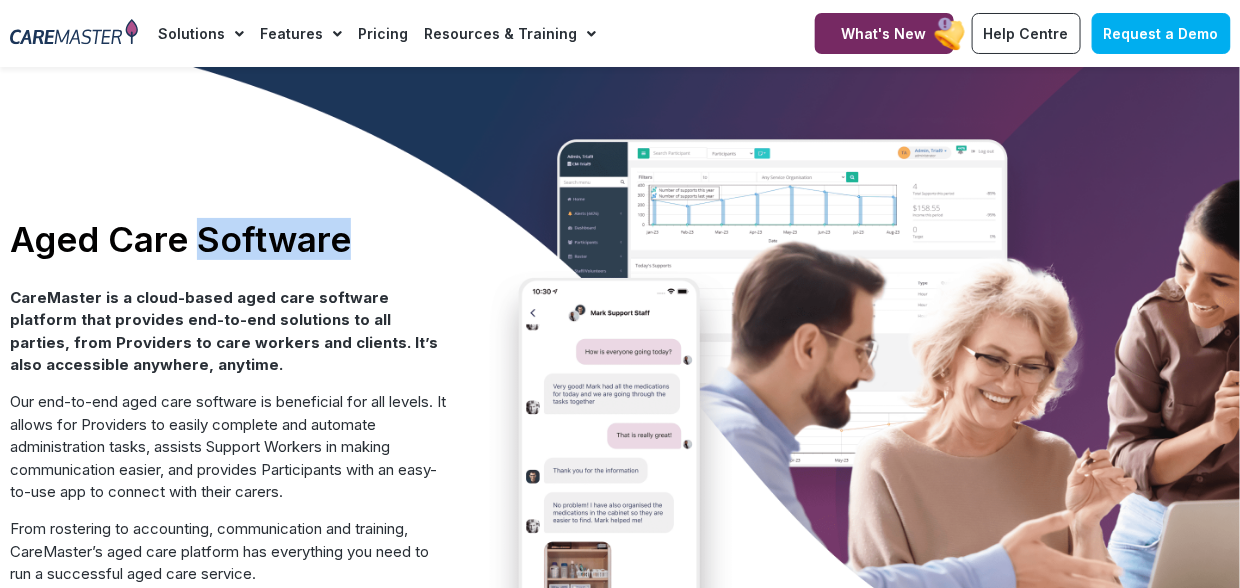 click on "Aged Care Software" at bounding box center [229, 239] 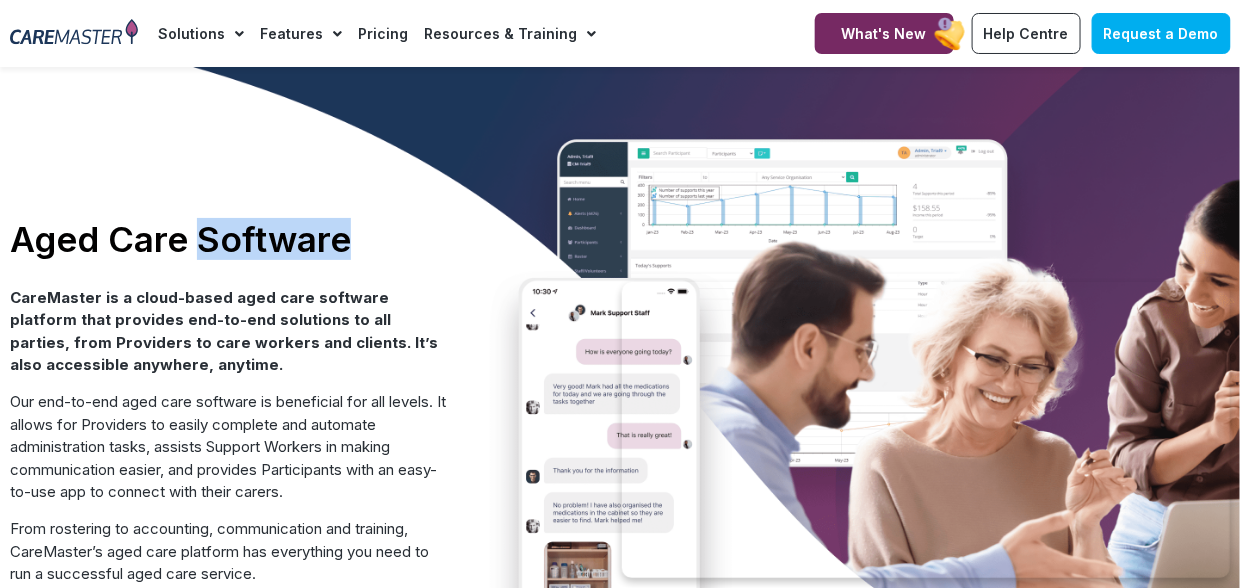 scroll, scrollTop: 514, scrollLeft: 0, axis: vertical 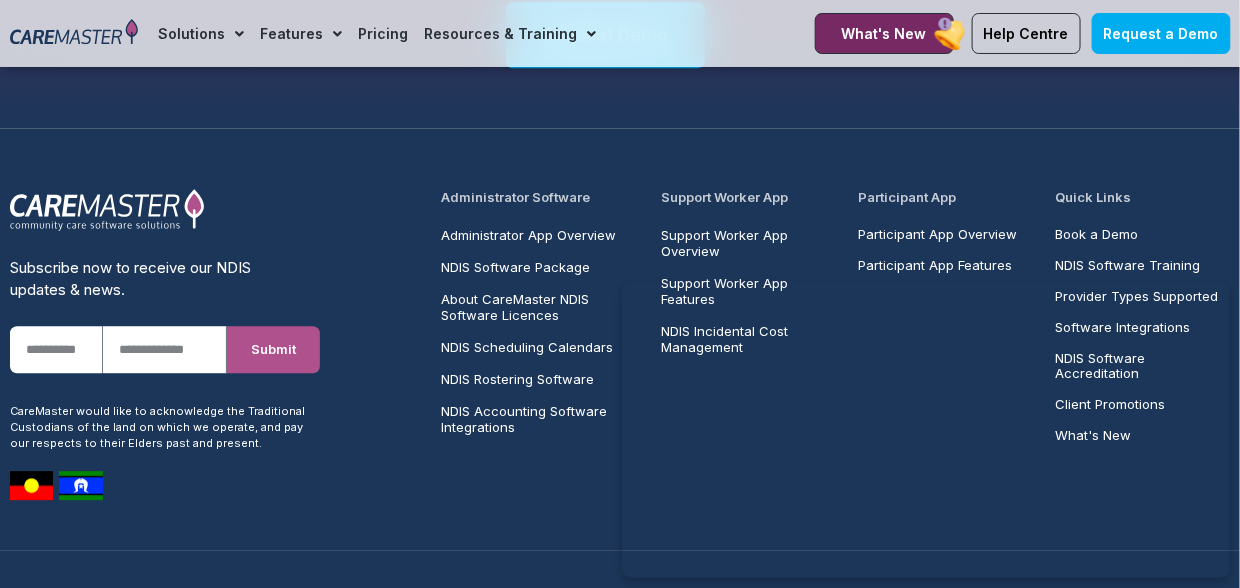 click at bounding box center (74, 33) 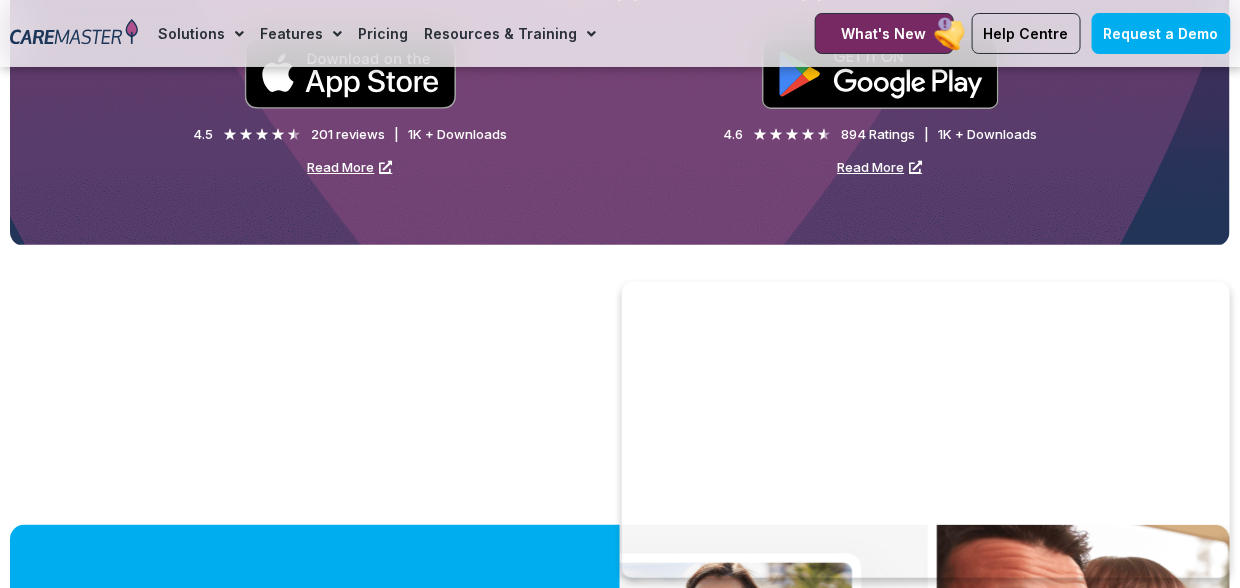 scroll, scrollTop: 5045, scrollLeft: 0, axis: vertical 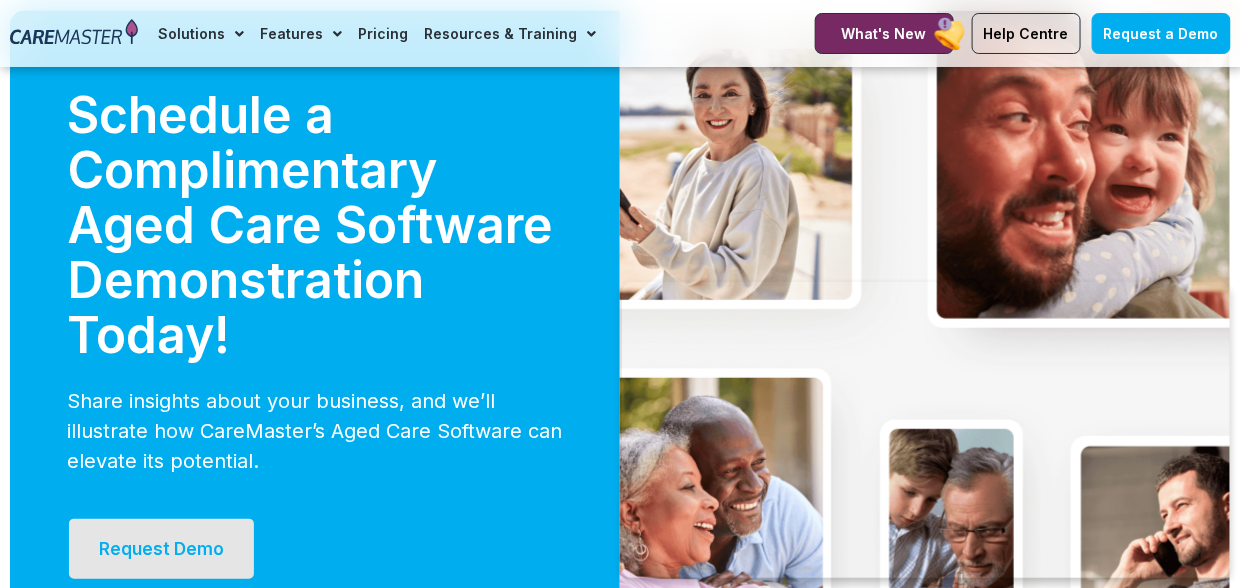 click on "Request Demo" at bounding box center [161, 549] 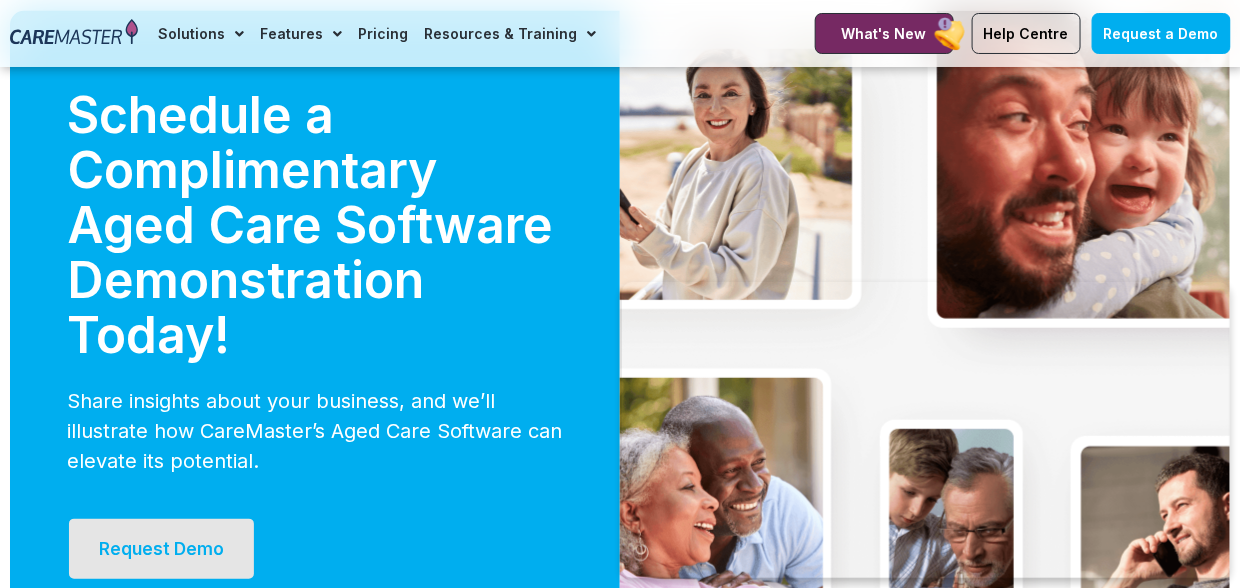 click on "Request Demo" at bounding box center (161, 549) 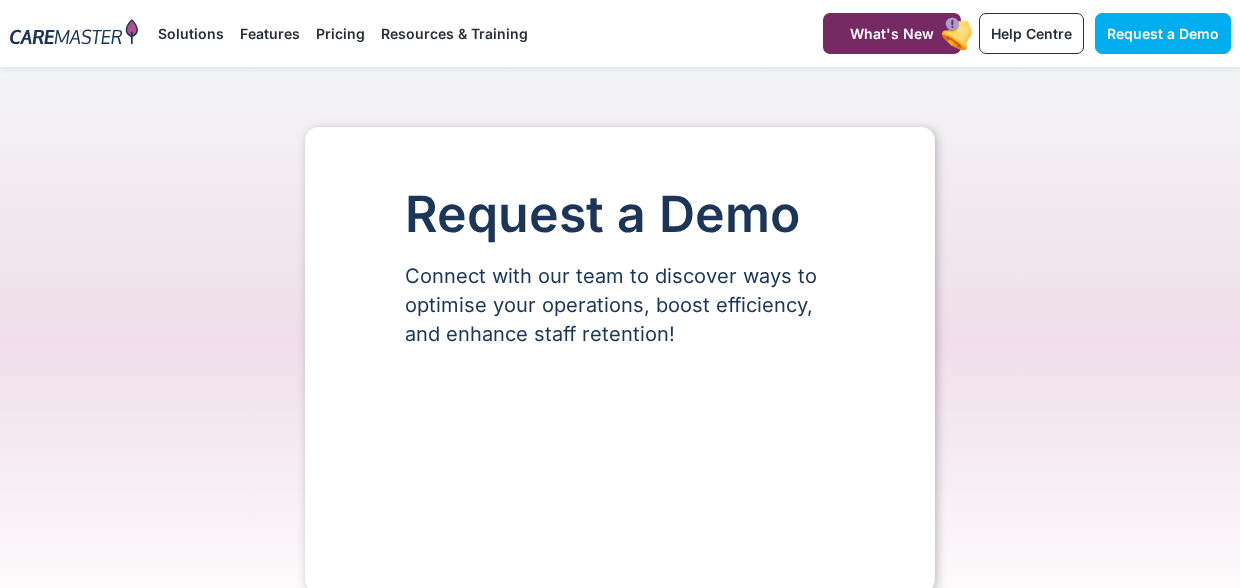 scroll, scrollTop: 0, scrollLeft: 0, axis: both 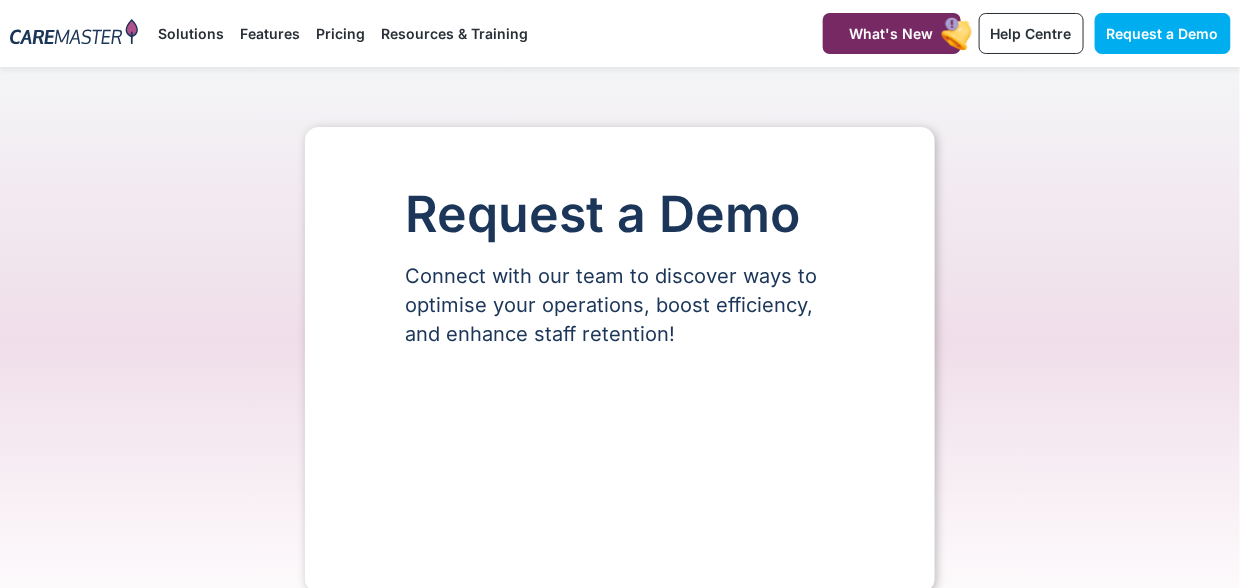 select on "**" 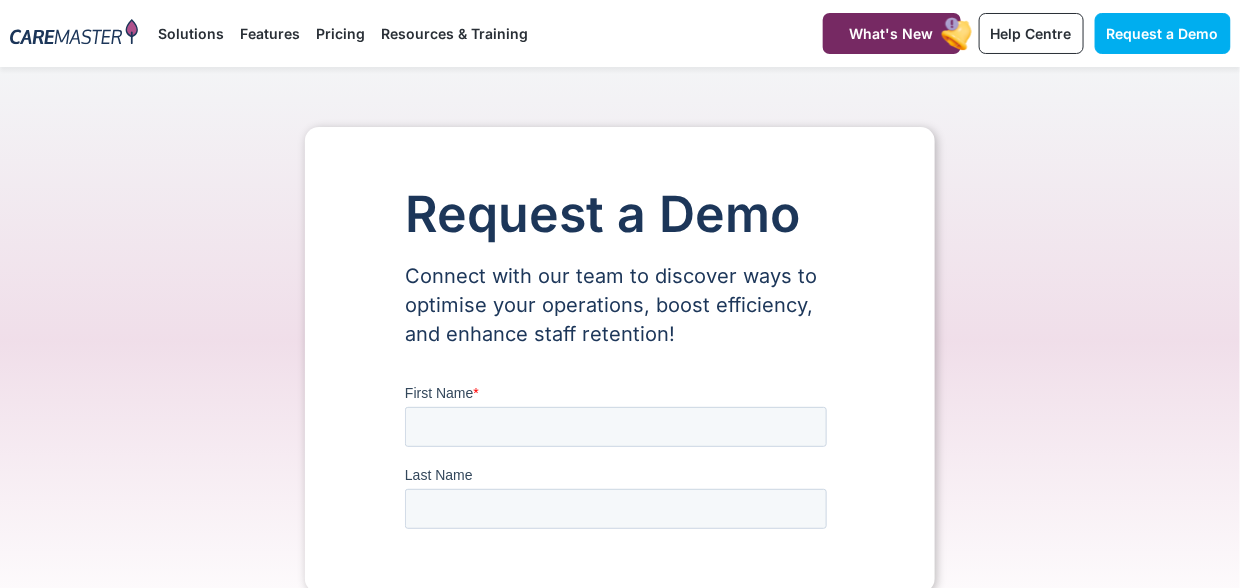 scroll, scrollTop: 0, scrollLeft: 0, axis: both 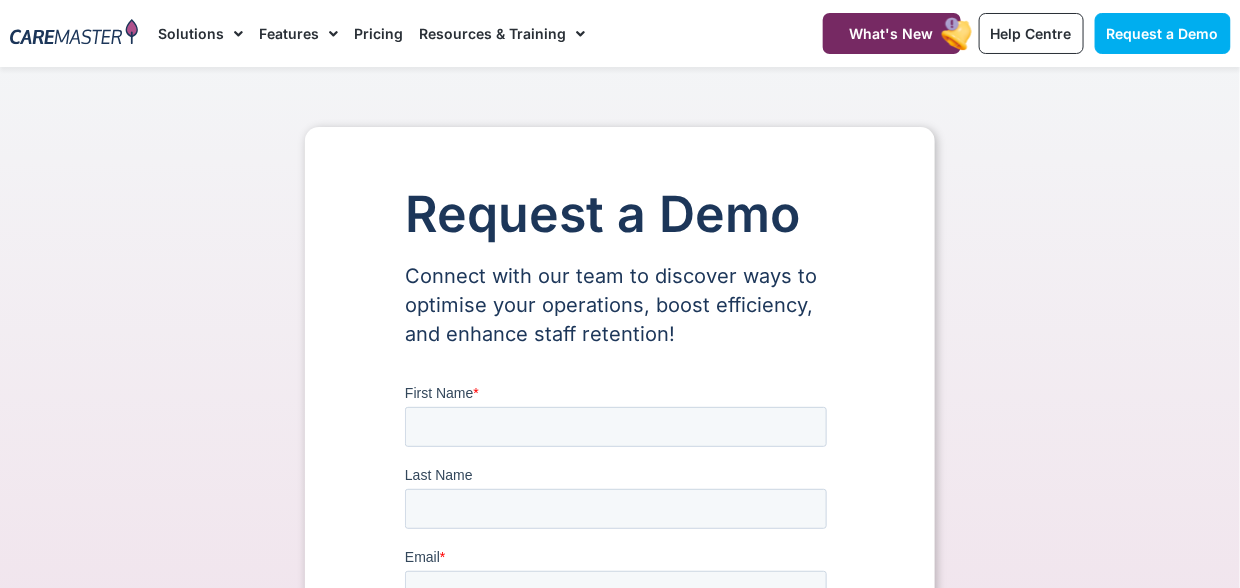 click on "Connect with our team to discover ways to optimise your operations, boost efficiency, and enhance staff retention!" at bounding box center [620, 305] 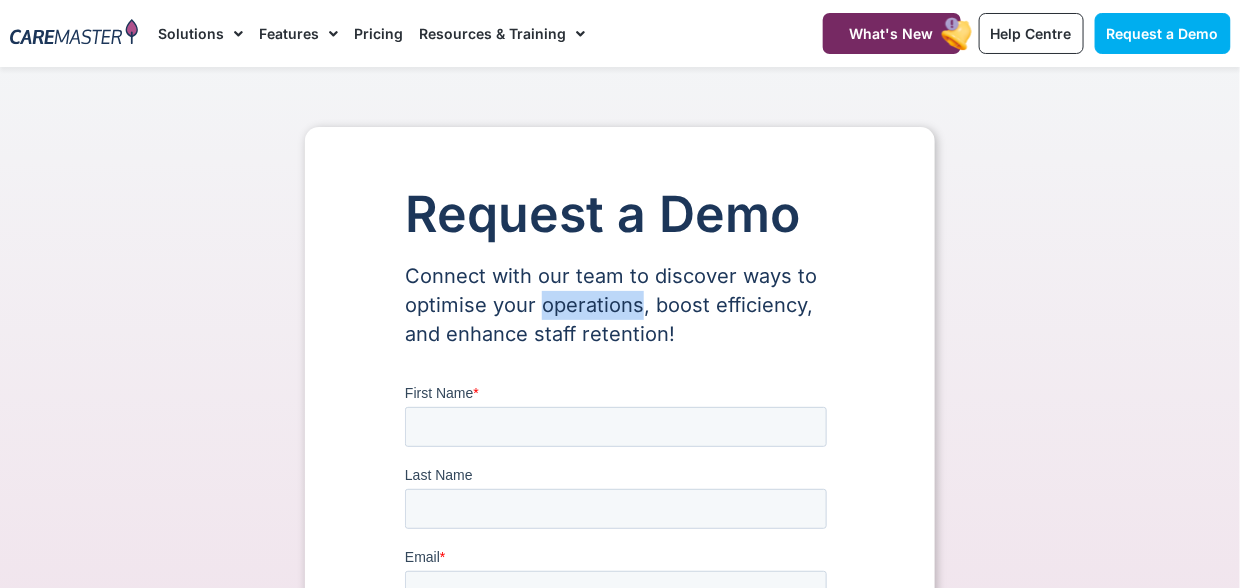 click on "Connect with our team to discover ways to optimise your operations, boost efficiency, and enhance staff retention!" at bounding box center (620, 305) 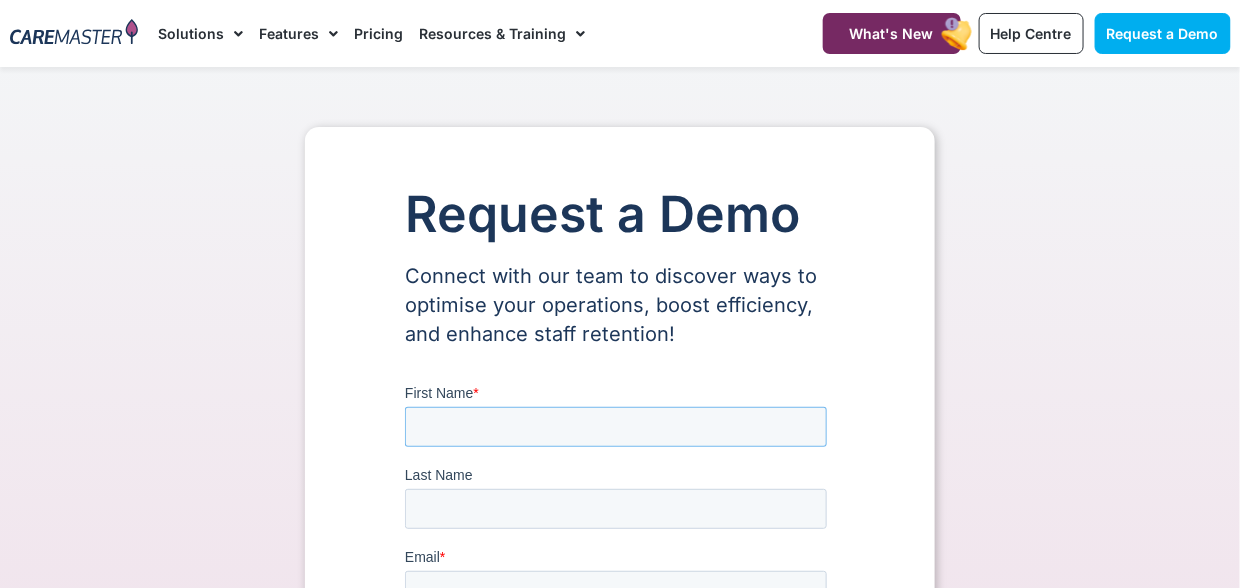 click on "First Name *" at bounding box center (615, 427) 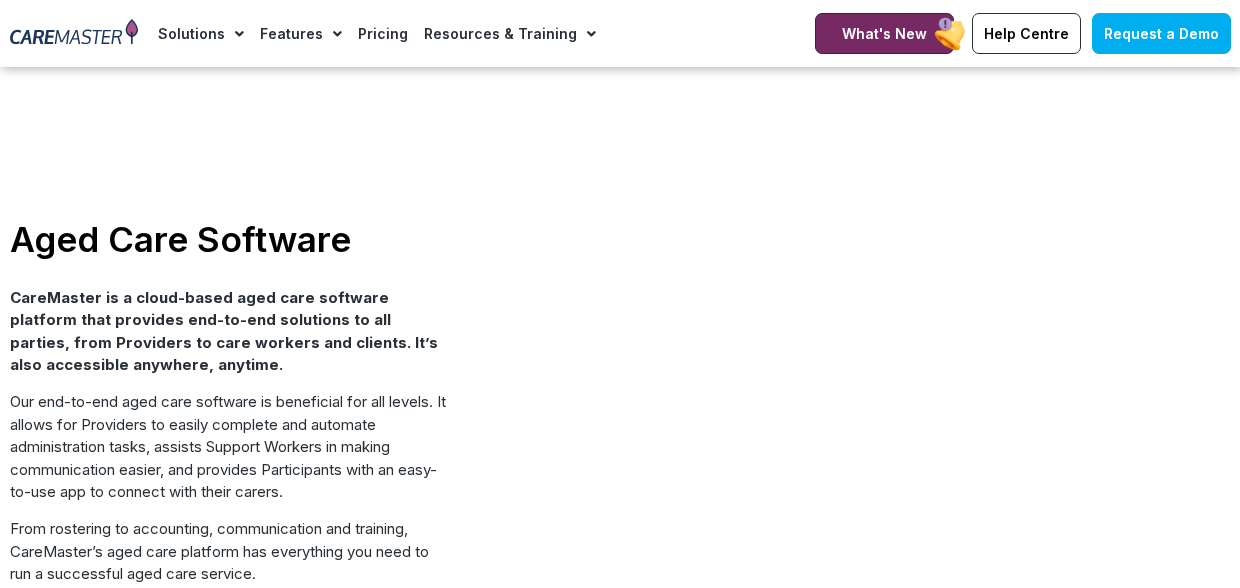scroll, scrollTop: 5045, scrollLeft: 0, axis: vertical 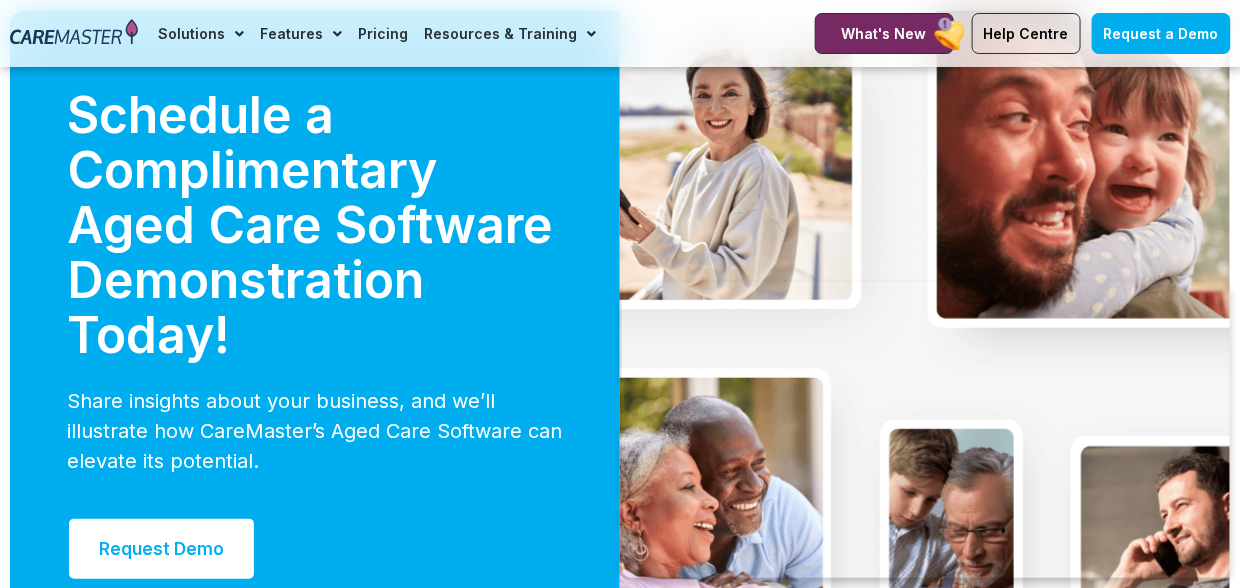 click on "Schedule a Complimentary Aged Care Software Demonstration Today!" at bounding box center [315, 225] 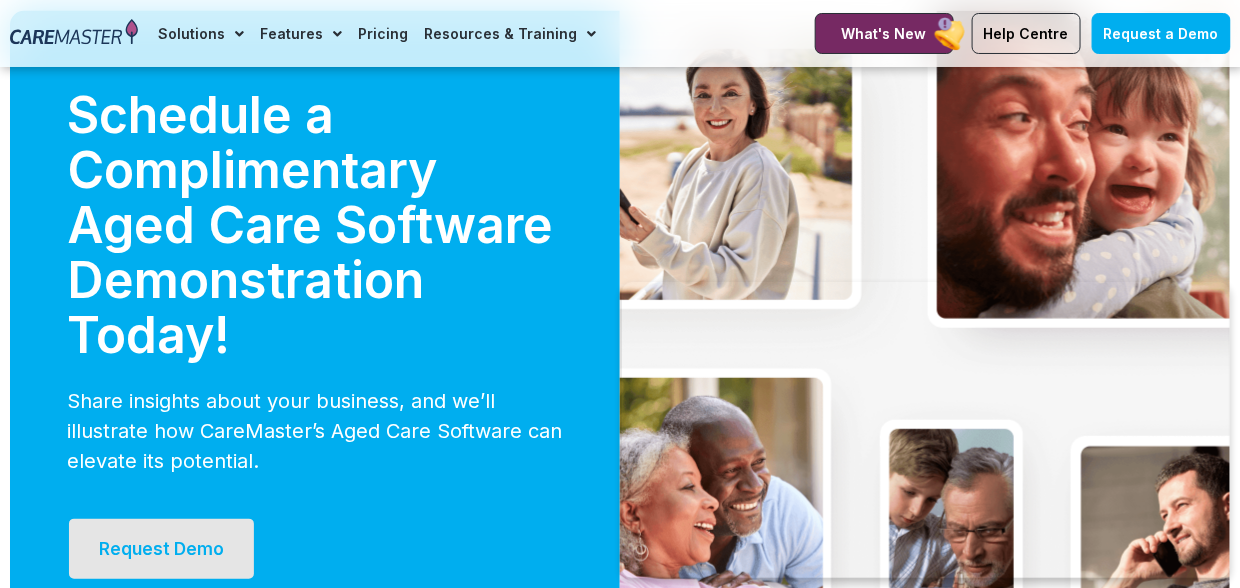 click on "Request Demo" at bounding box center (161, 549) 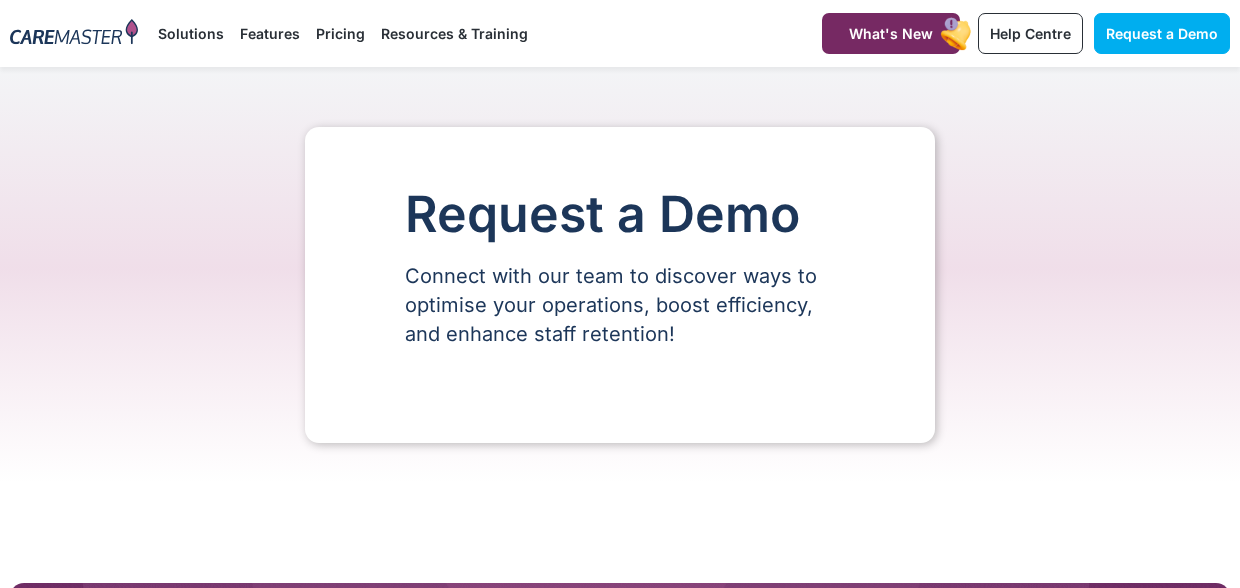 click on "Request a Demo
Connect with our team to discover ways to optimise your operations, boost efficiency, and enhance staff retention!
Thank you for trusting [COMPANY] with supporting your business
4.5
★ ★ ★ ★ ★   4.5/5
201 reviews   |   1K + Downloads
Read More" at bounding box center [620, 1317] 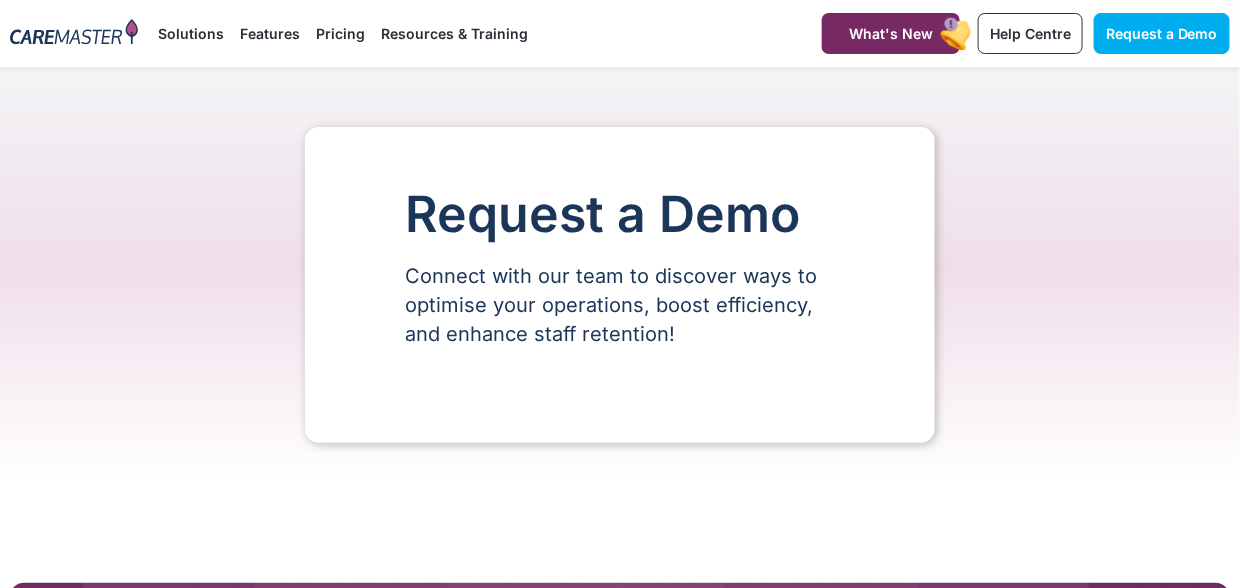 scroll, scrollTop: 0, scrollLeft: 0, axis: both 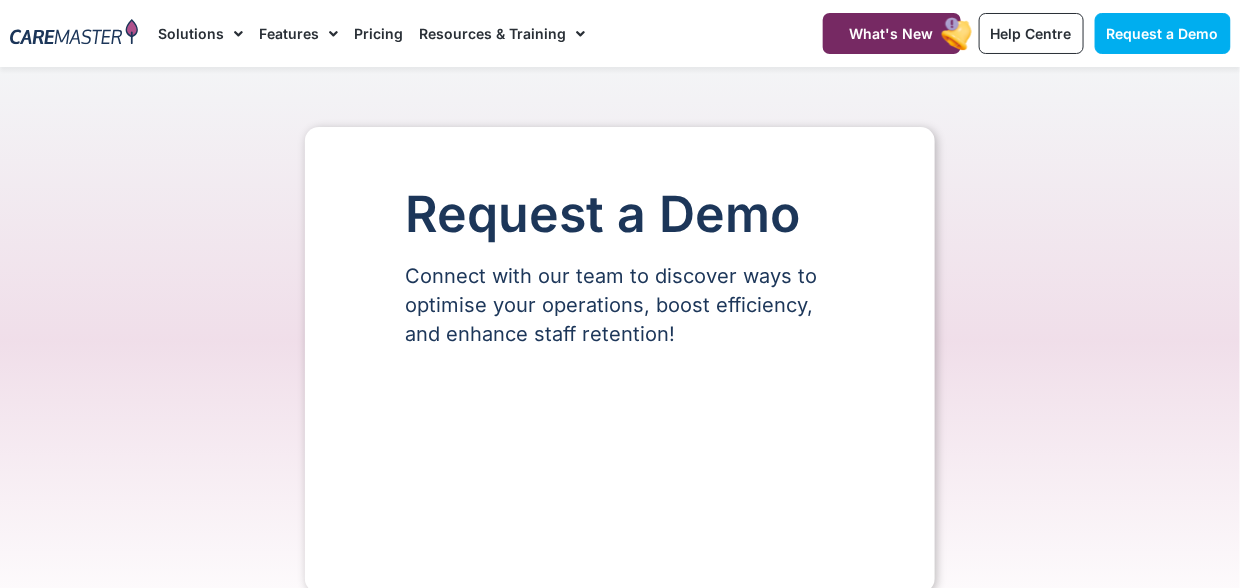 select on "**" 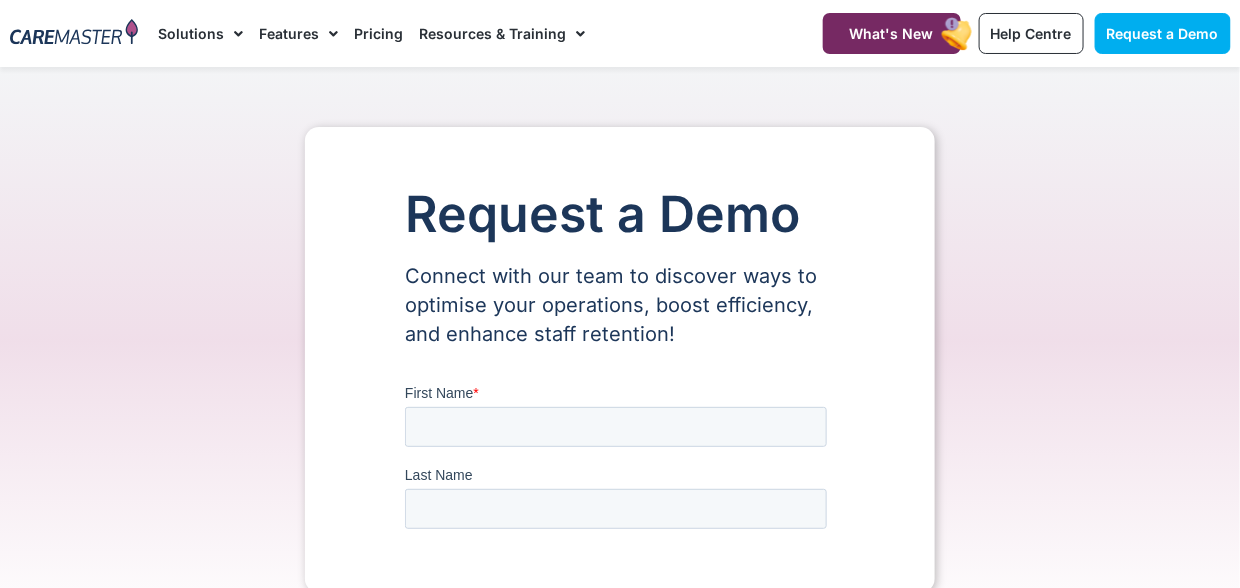 scroll, scrollTop: 0, scrollLeft: 0, axis: both 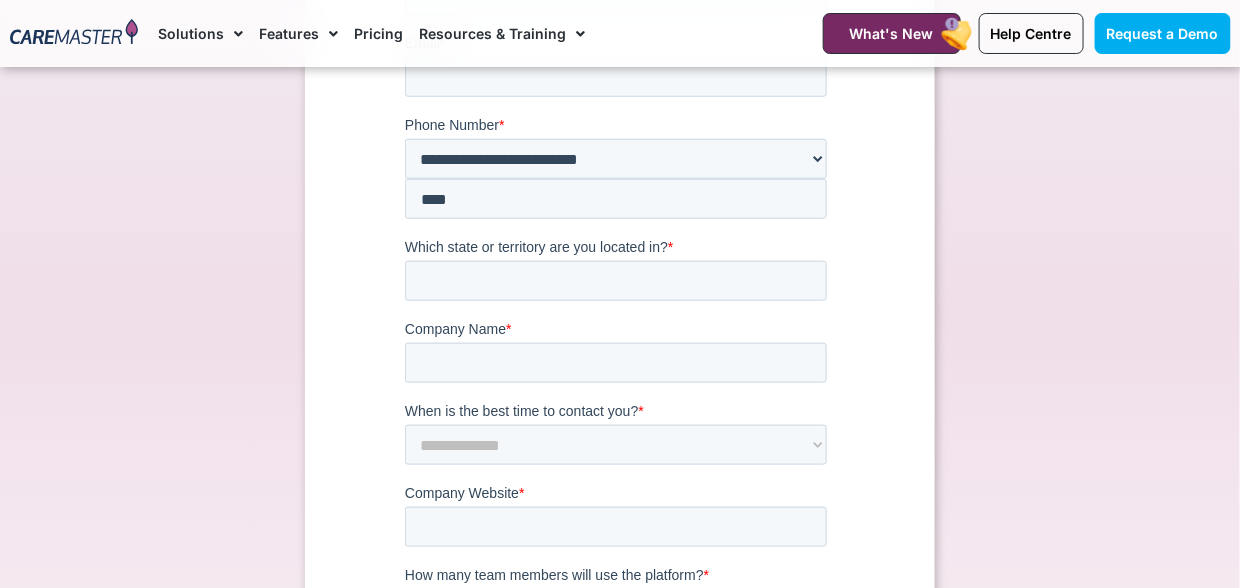 click on "Request a Demo
Connect with our team to discover ways to optimise your operations, boost efficiency, and enhance staff retention!" at bounding box center [620, 355] 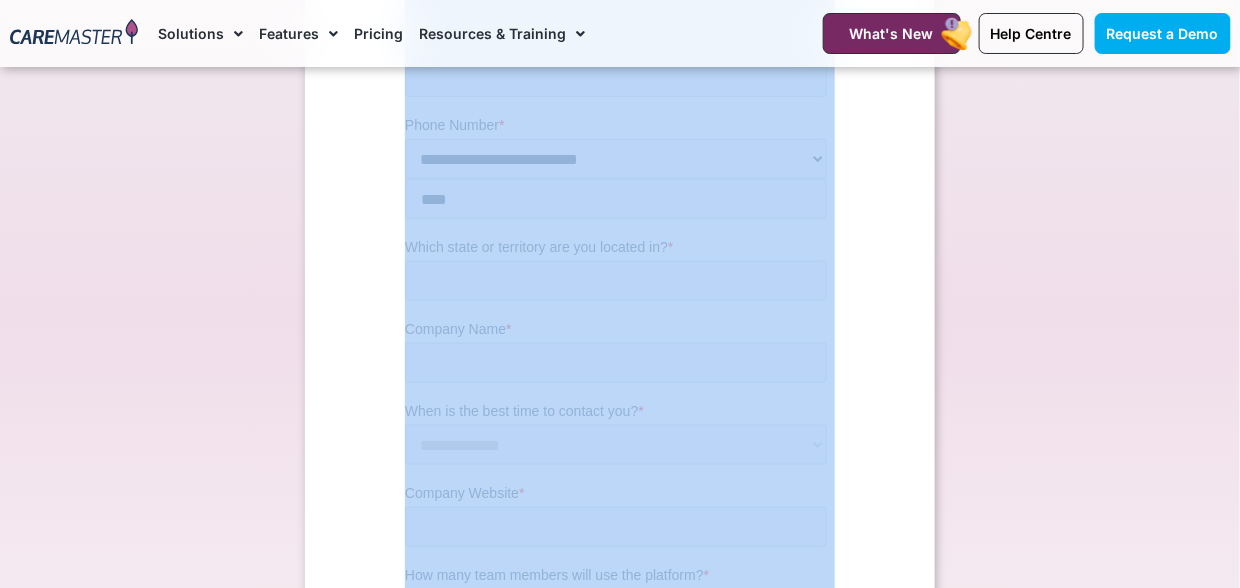 click on "Request a Demo
Connect with our team to discover ways to optimise your operations, boost efficiency, and enhance staff retention!" at bounding box center (620, 355) 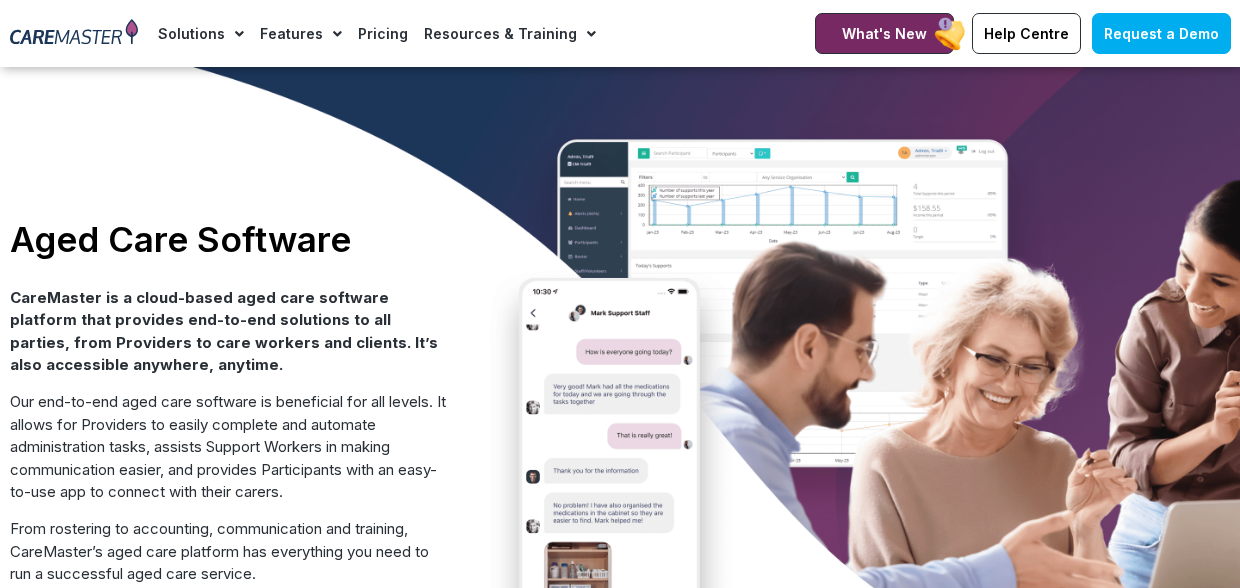 scroll, scrollTop: 5045, scrollLeft: 0, axis: vertical 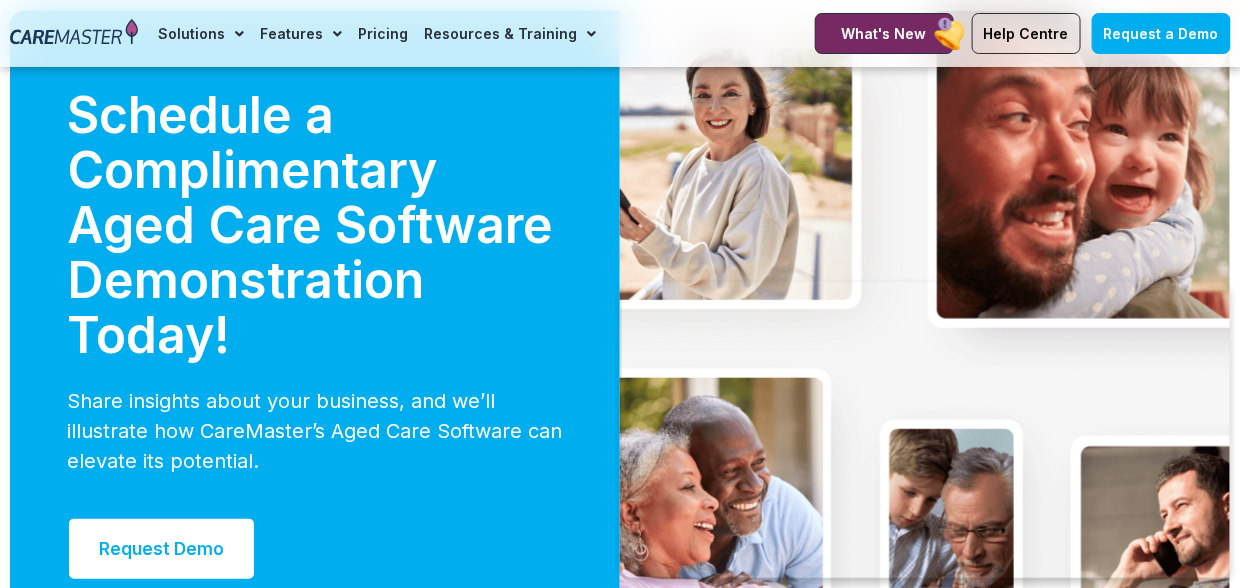 click on "Schedule a Complimentary Aged Care Software Demonstration Today!" at bounding box center [315, 225] 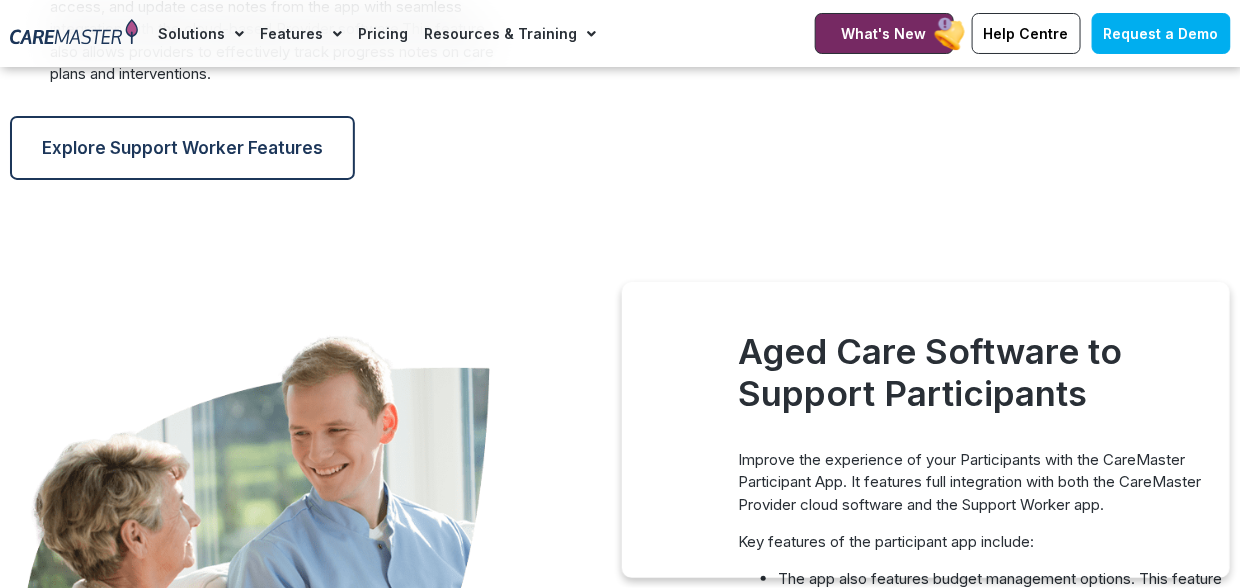 scroll, scrollTop: 1959, scrollLeft: 0, axis: vertical 